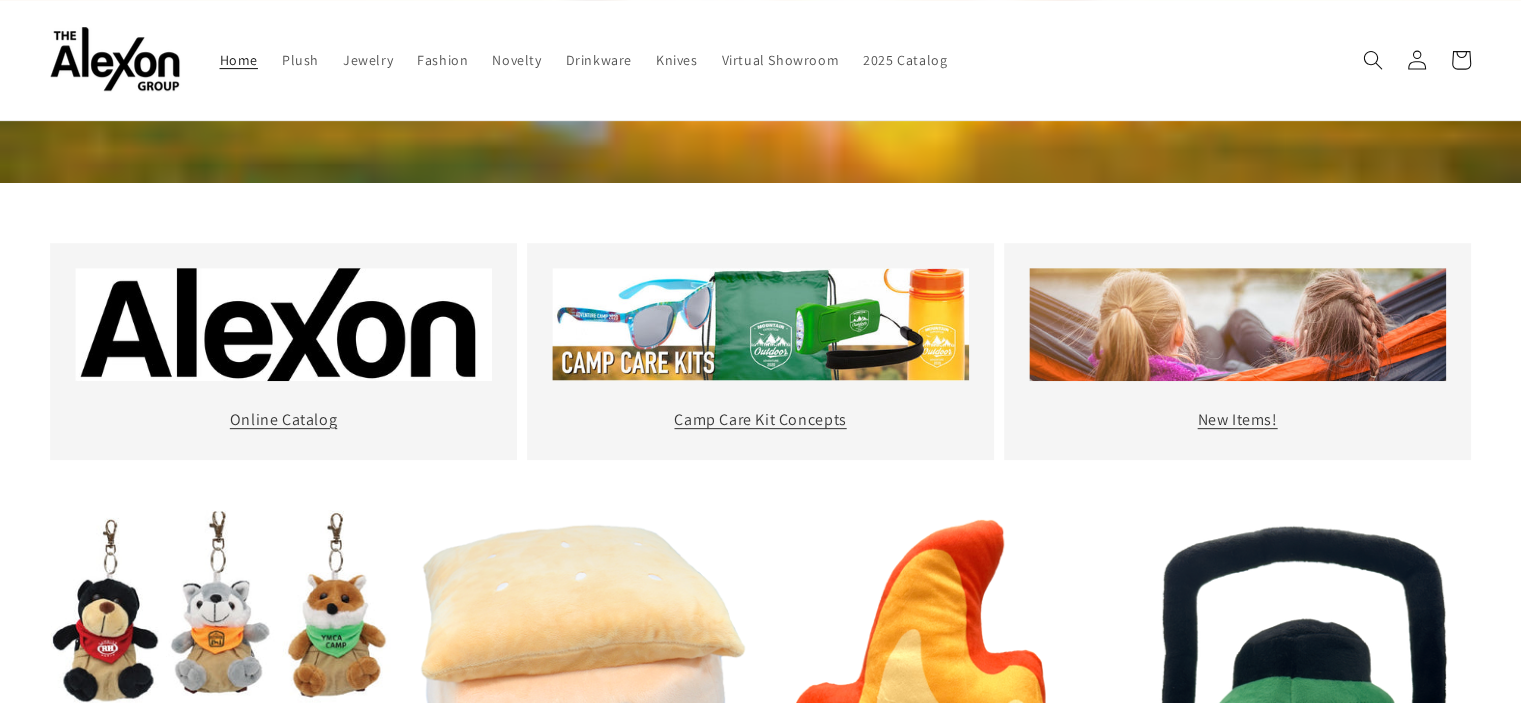 scroll, scrollTop: 300, scrollLeft: 0, axis: vertical 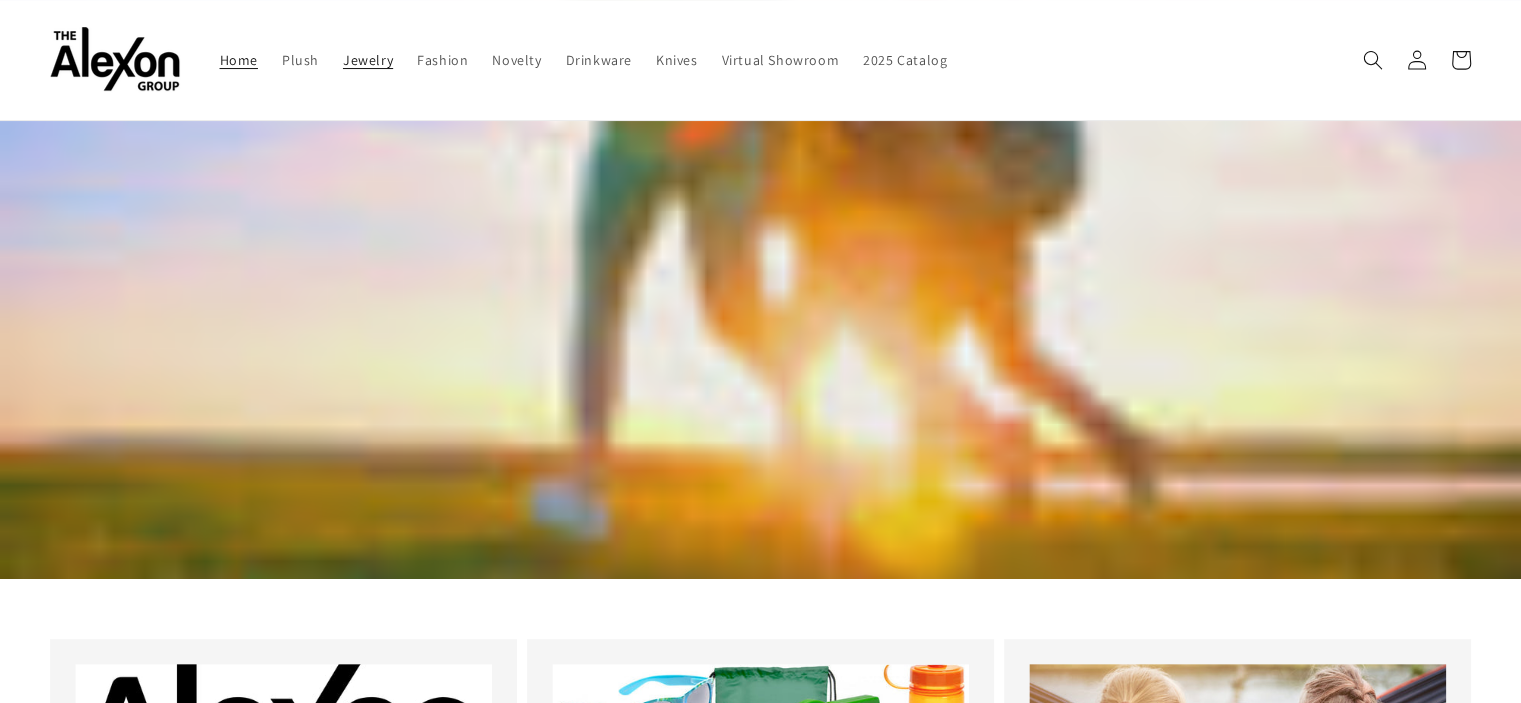 click on "Jewelry" at bounding box center [368, 60] 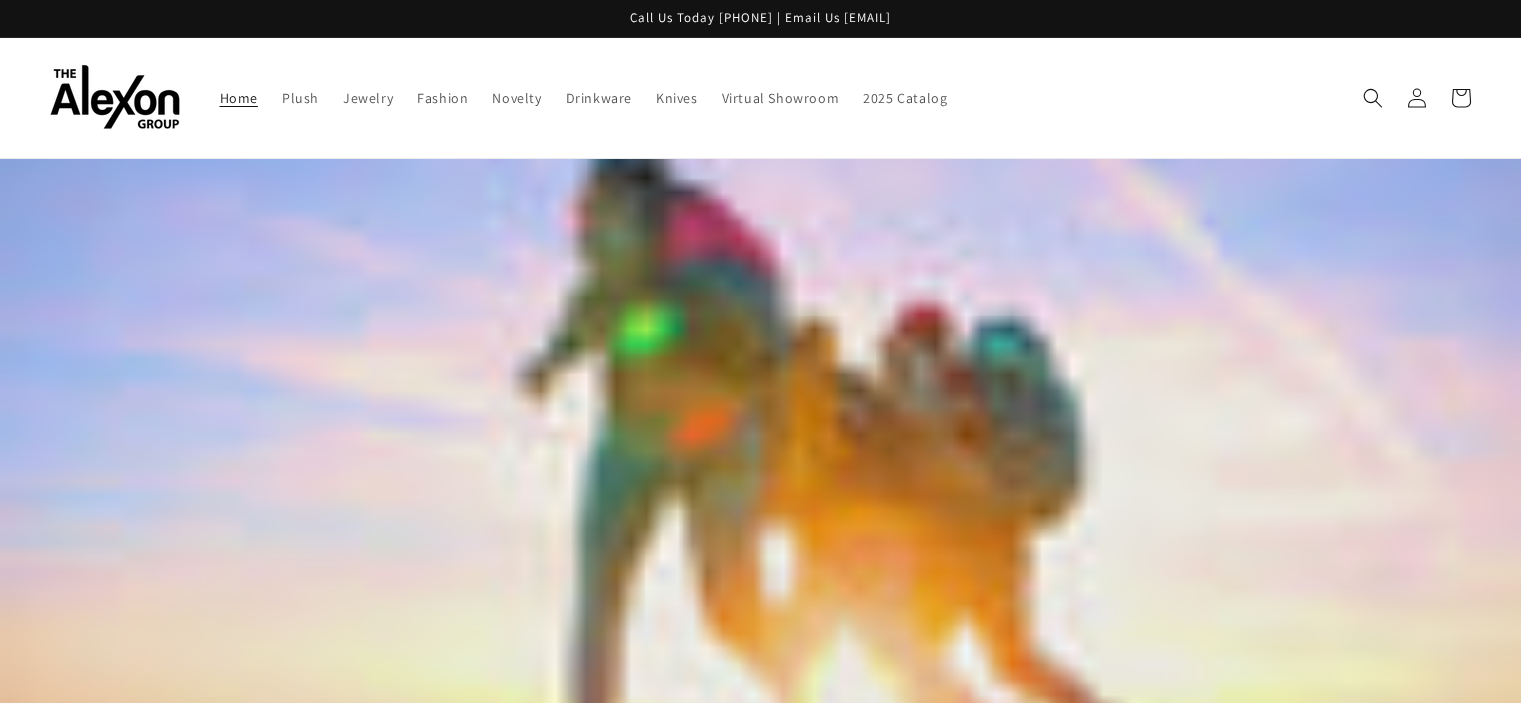 scroll, scrollTop: 0, scrollLeft: 0, axis: both 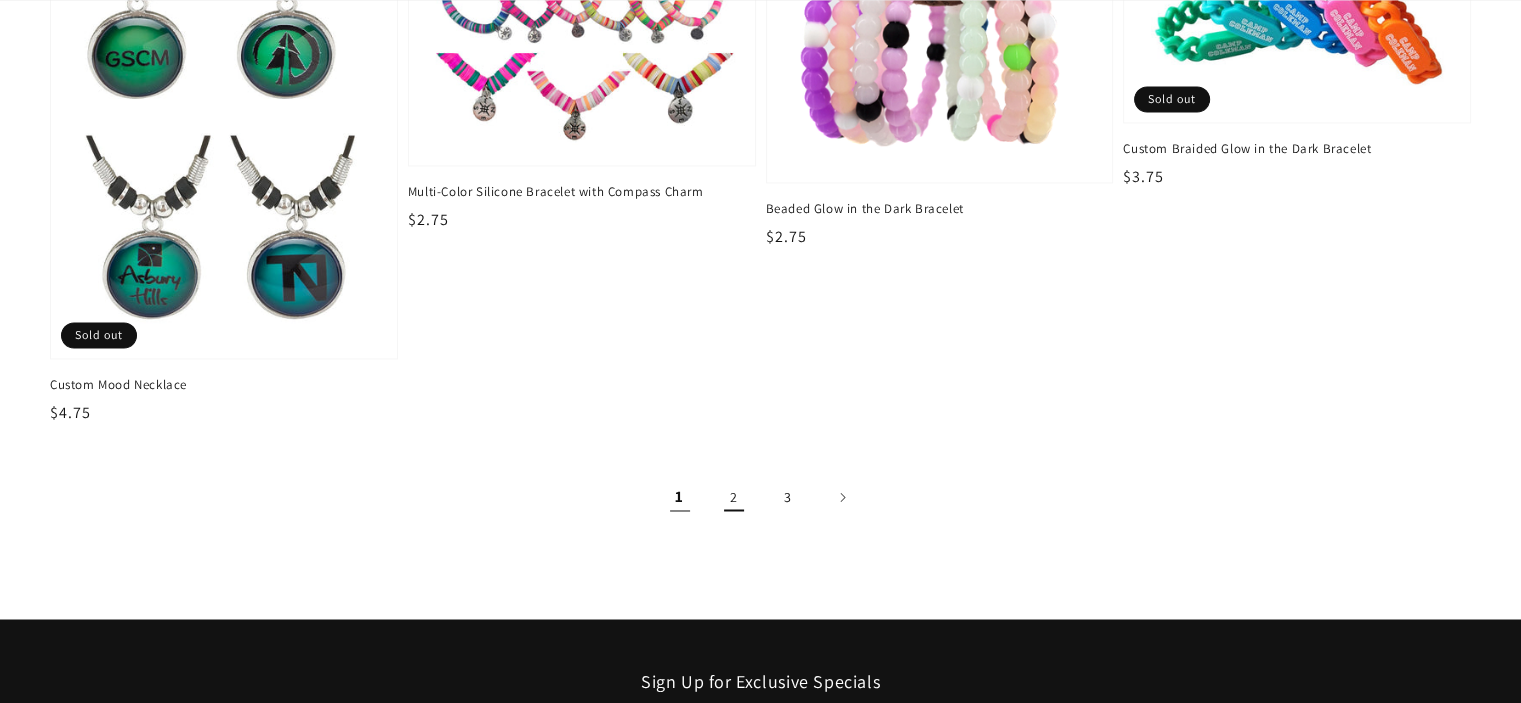 click on "2" at bounding box center (734, 497) 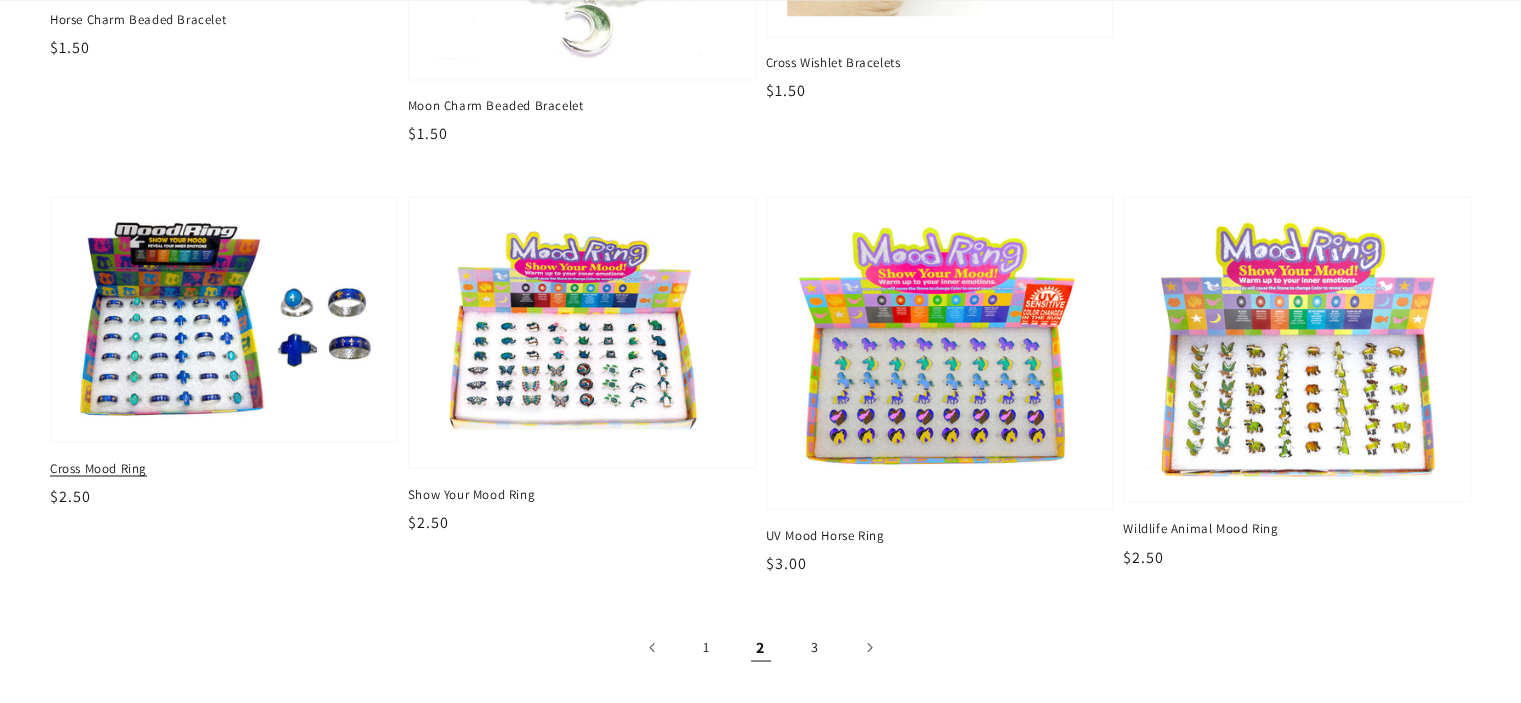 scroll, scrollTop: 3400, scrollLeft: 0, axis: vertical 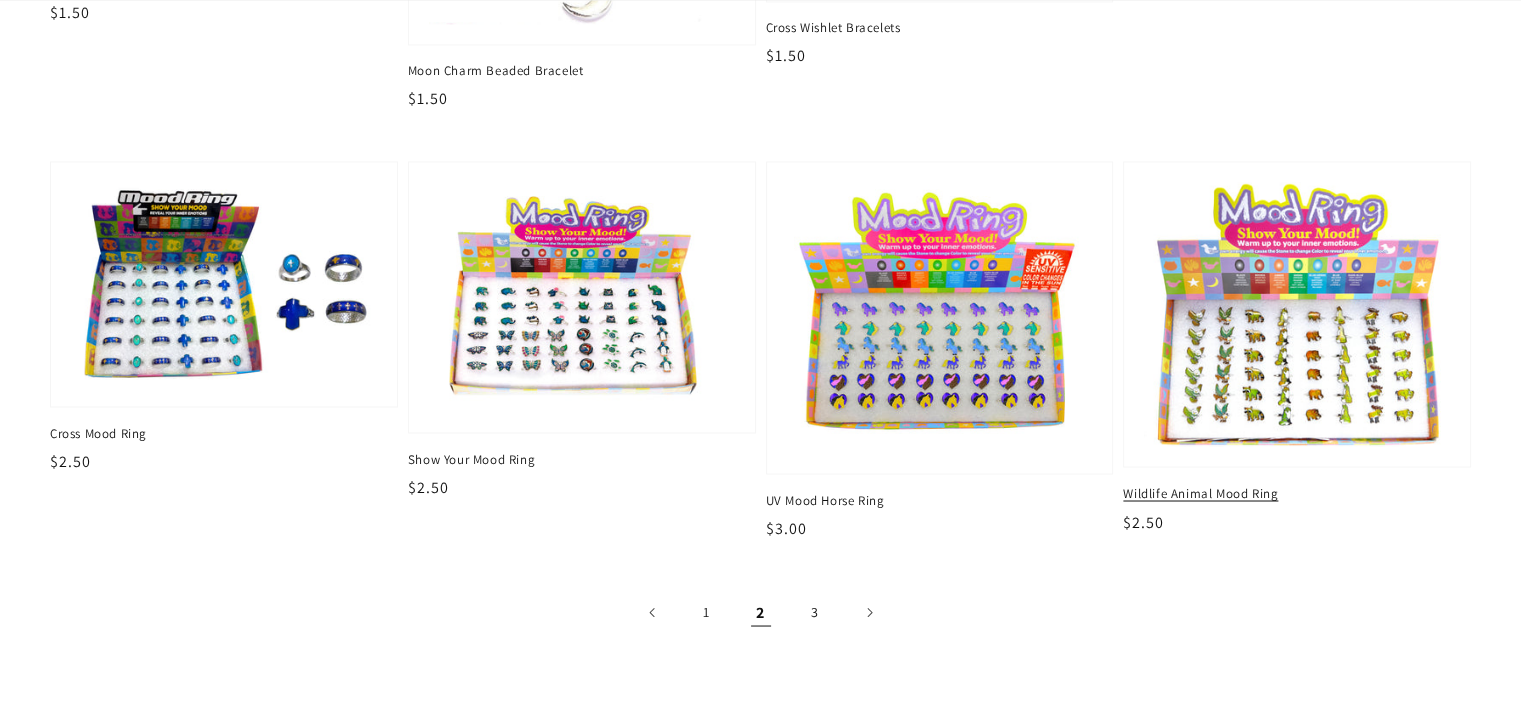 click at bounding box center [1297, 314] 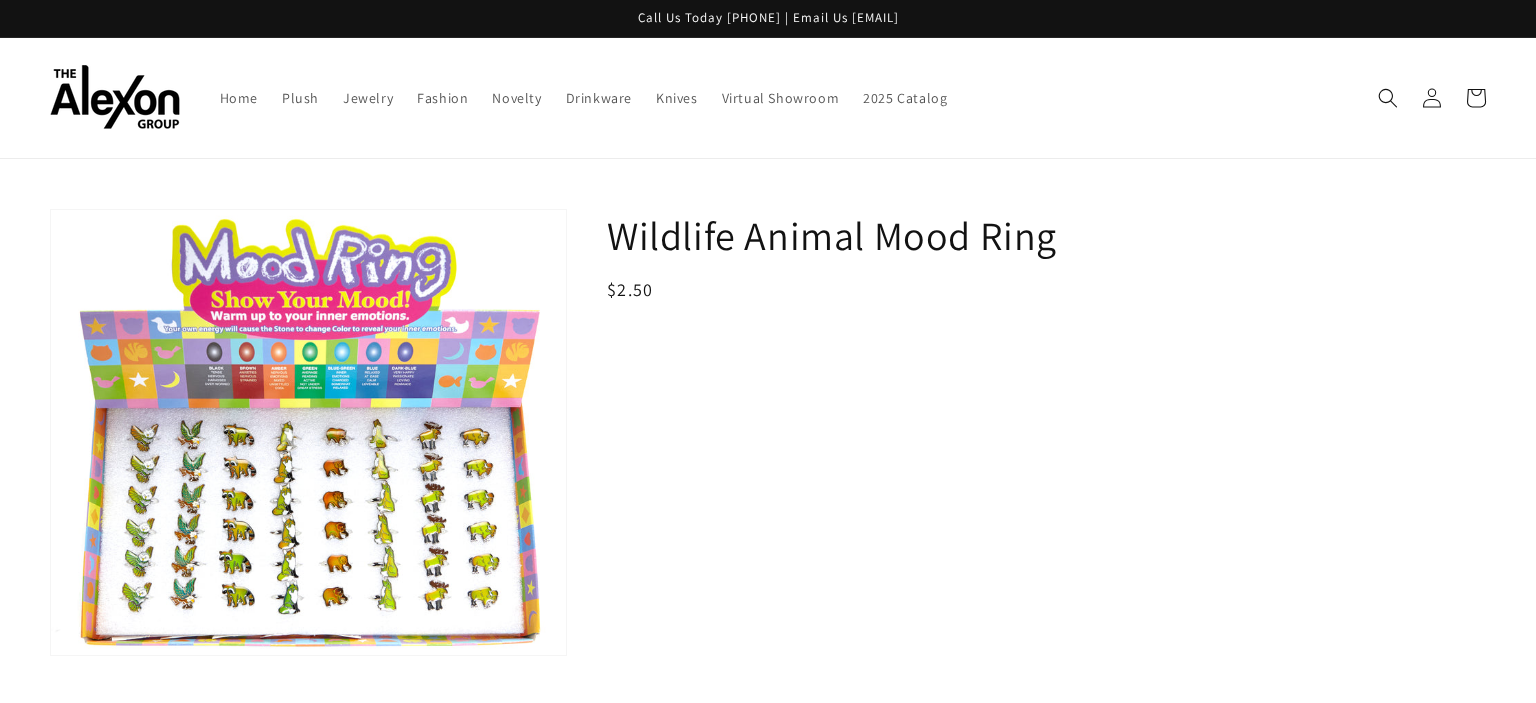 scroll, scrollTop: 0, scrollLeft: 0, axis: both 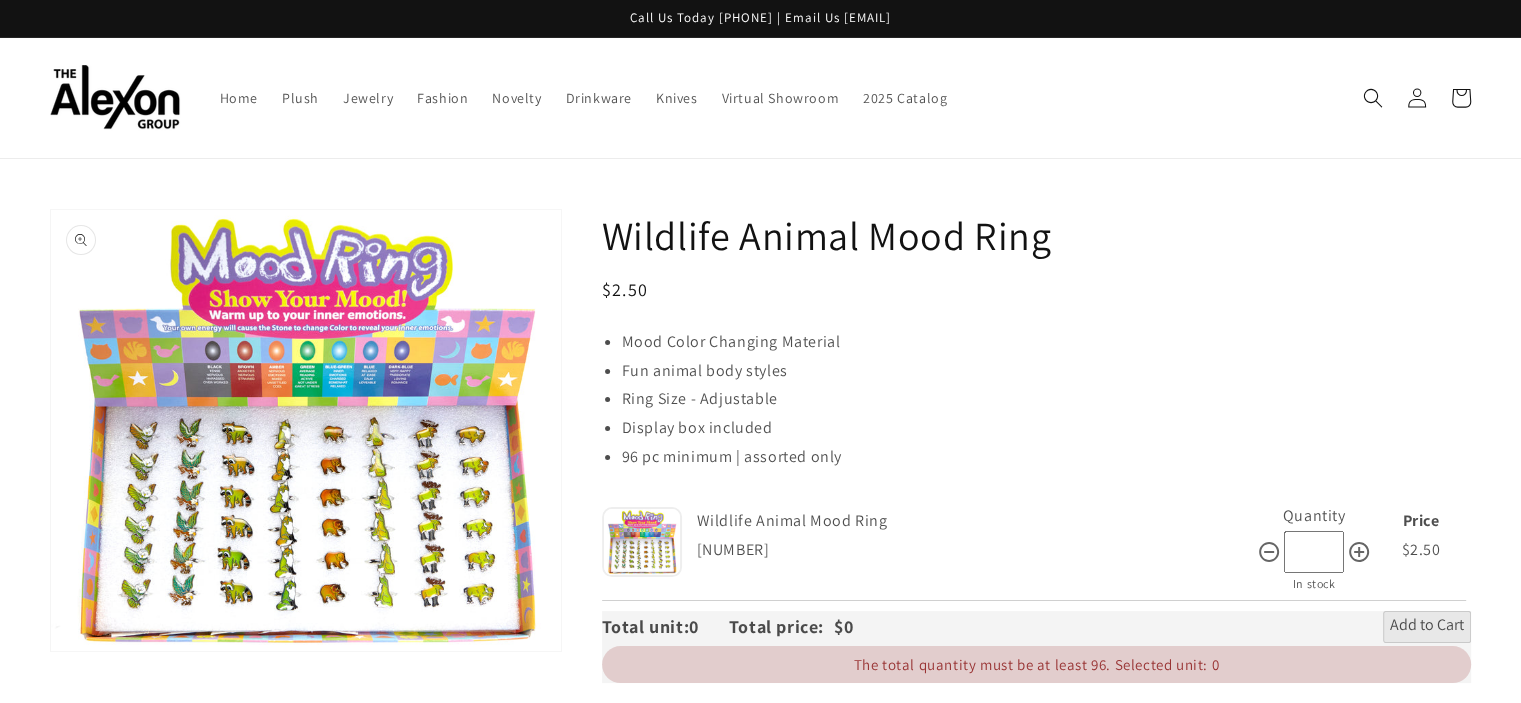 click on "Open media 1 in gallery view" at bounding box center (306, 430) 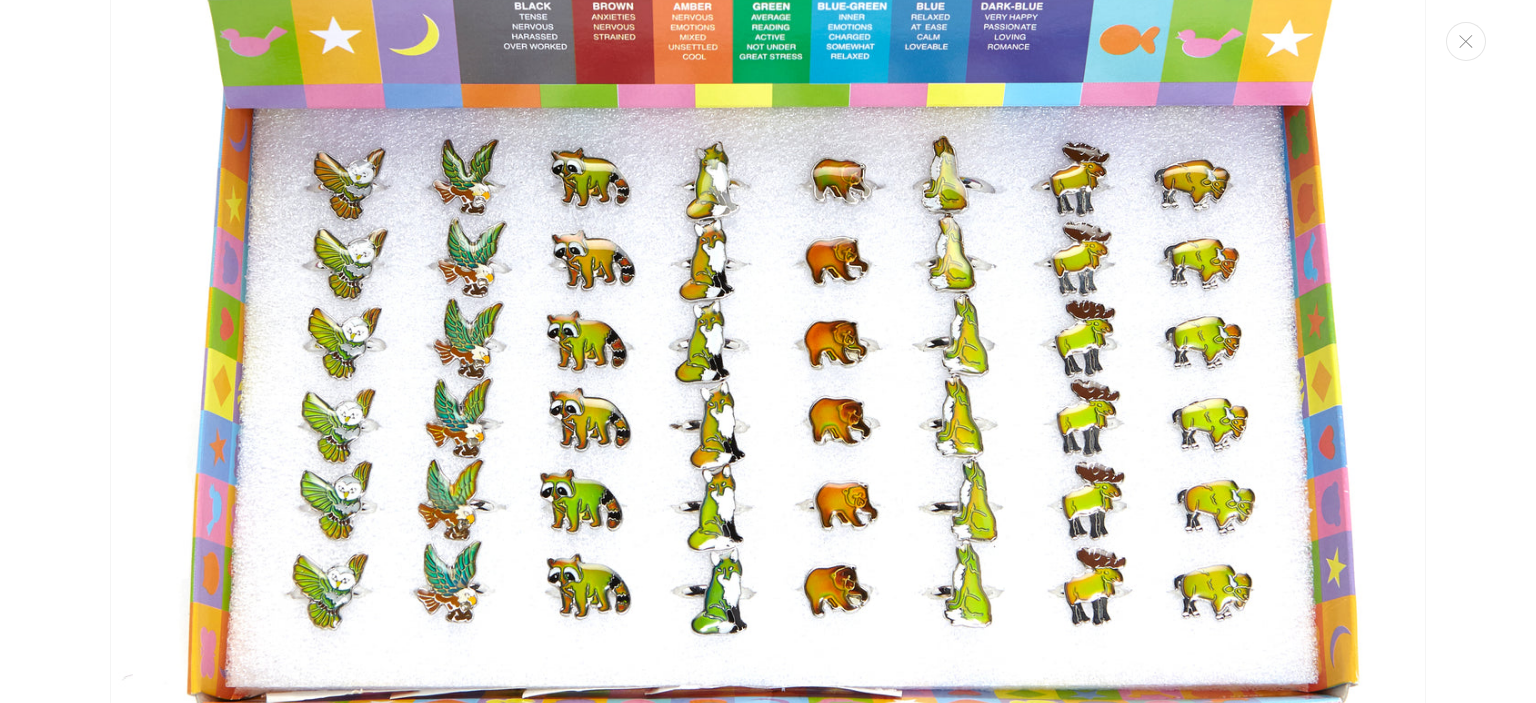 scroll, scrollTop: 420, scrollLeft: 0, axis: vertical 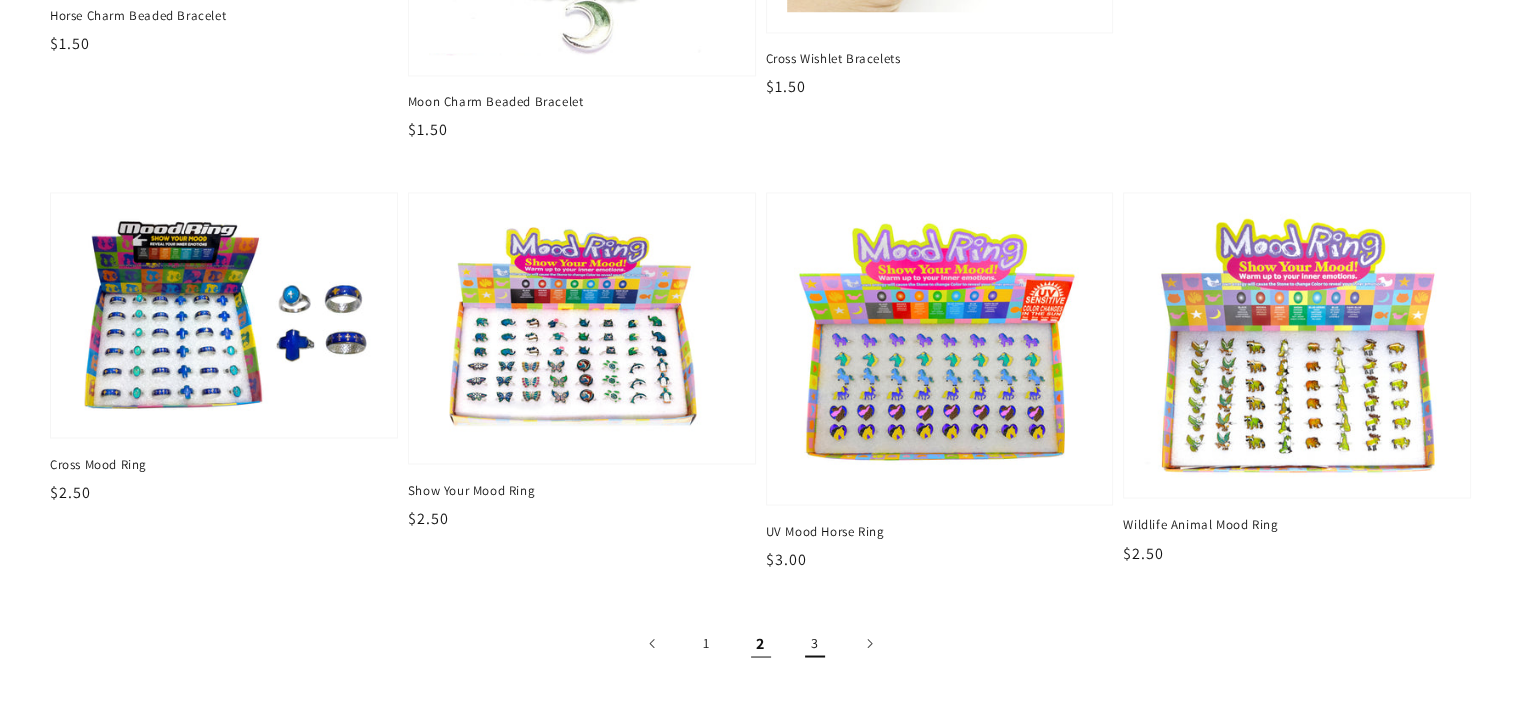 click on "3" at bounding box center [815, 643] 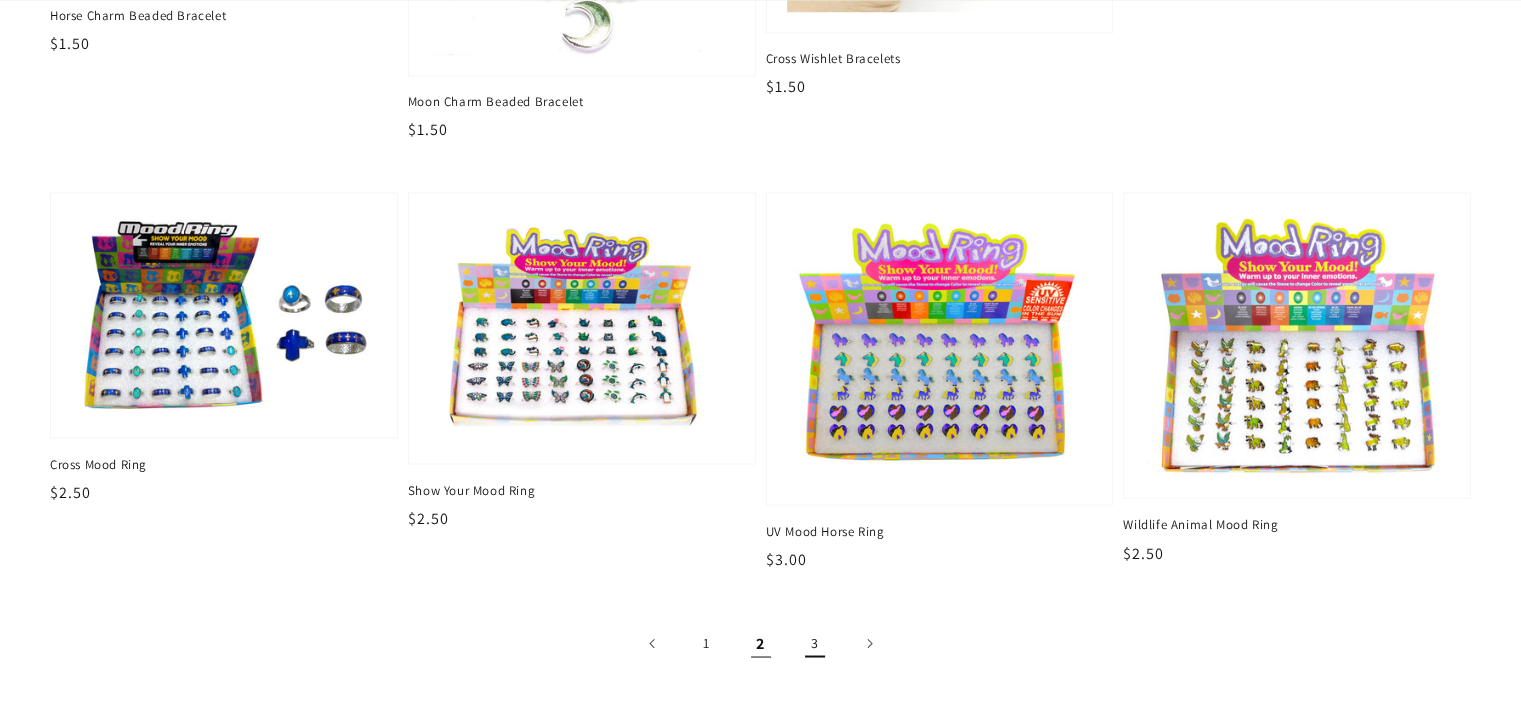 scroll, scrollTop: 3342, scrollLeft: 0, axis: vertical 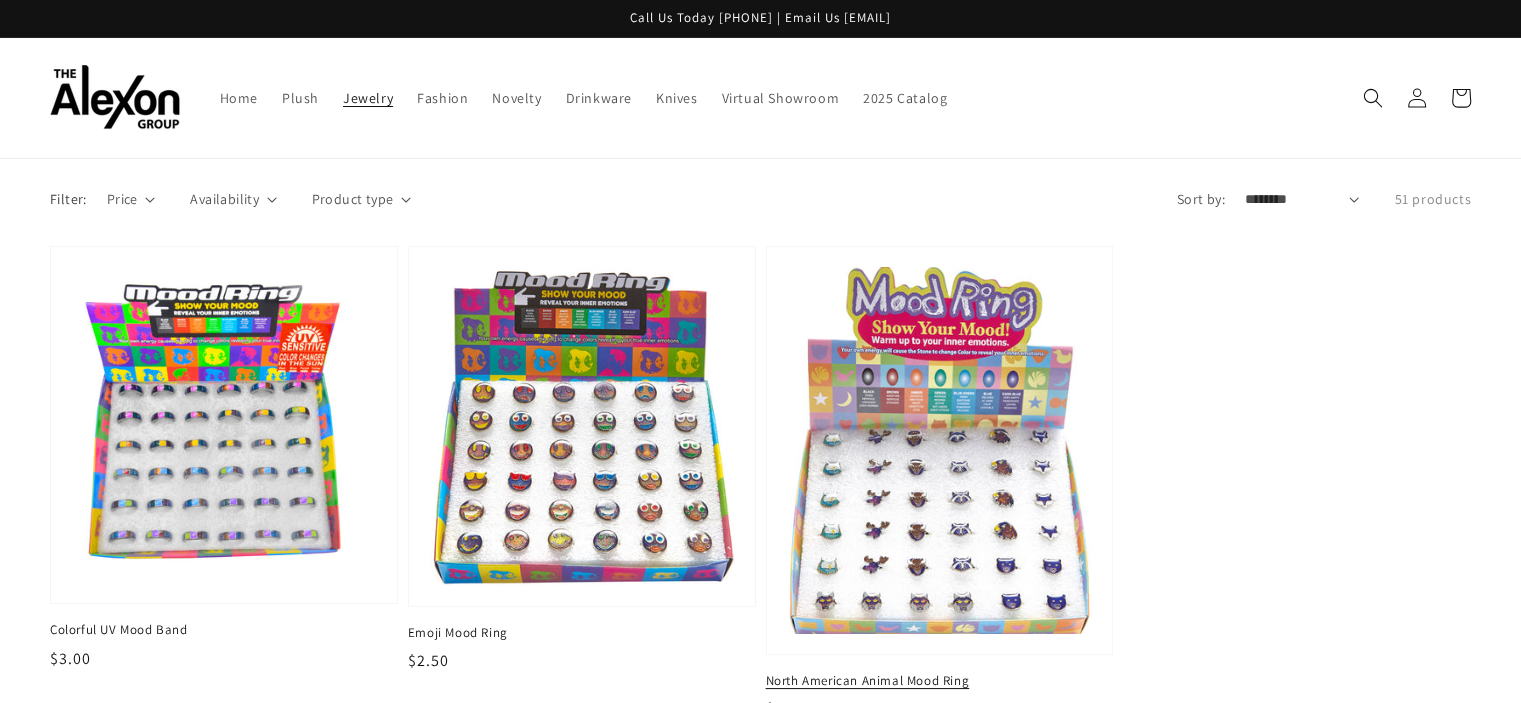 click at bounding box center [939, 450] 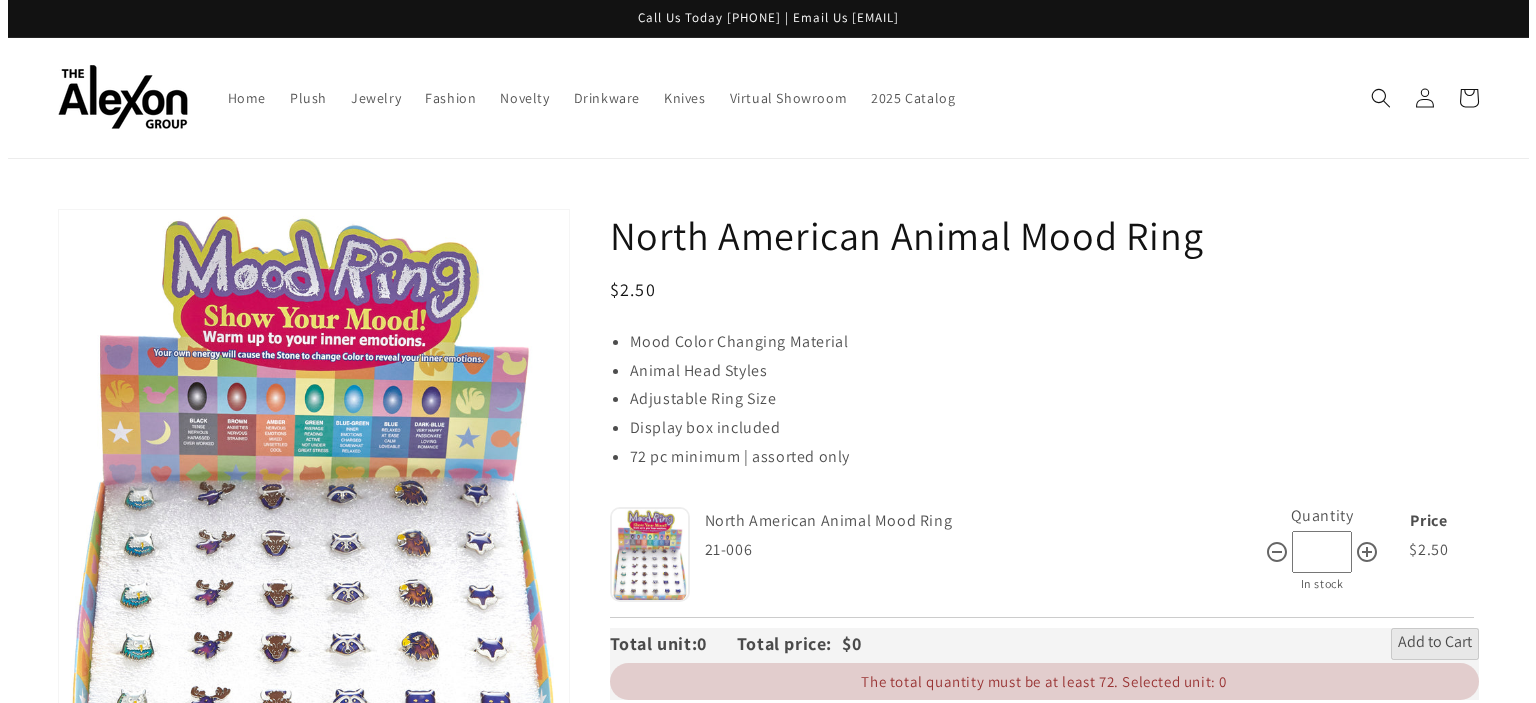 scroll, scrollTop: 0, scrollLeft: 0, axis: both 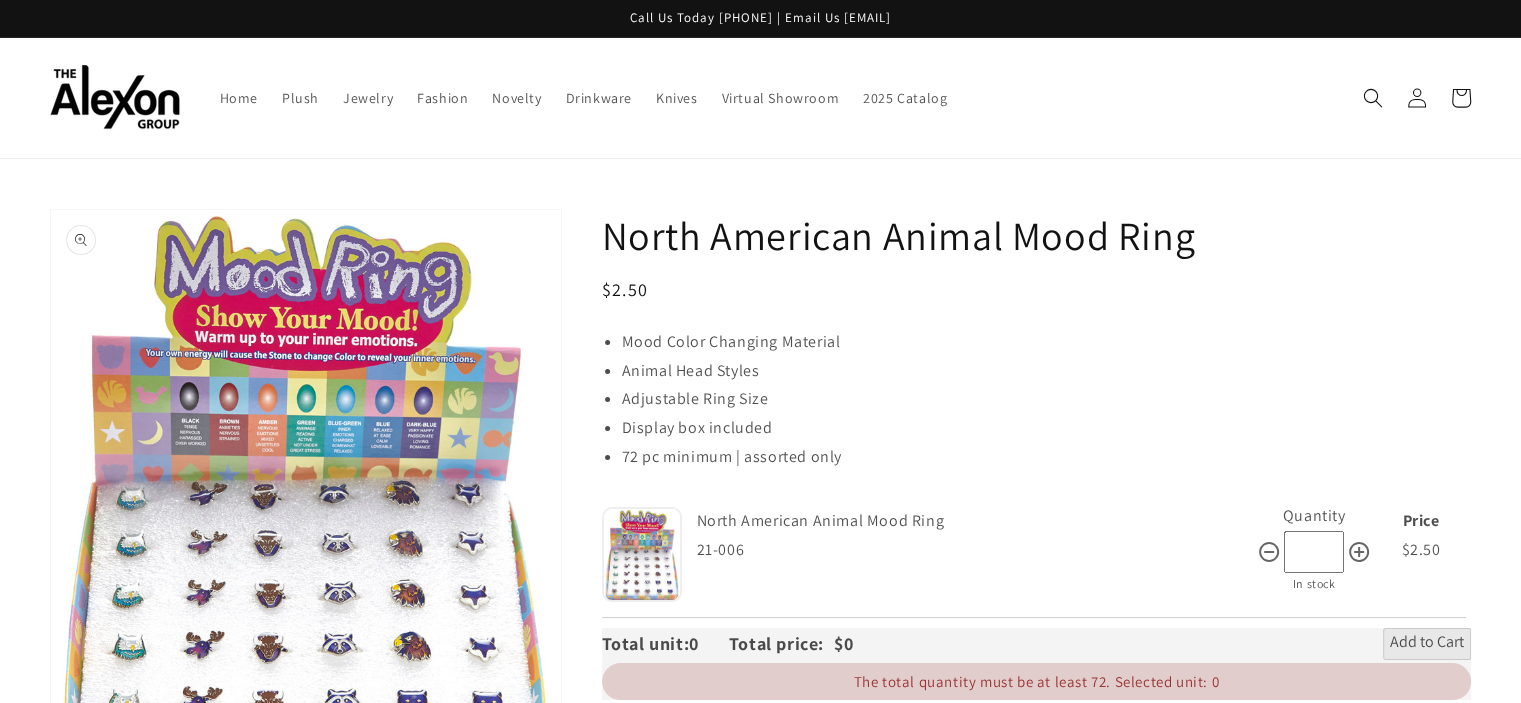 click on "Open media 1 in gallery view" at bounding box center [306, 516] 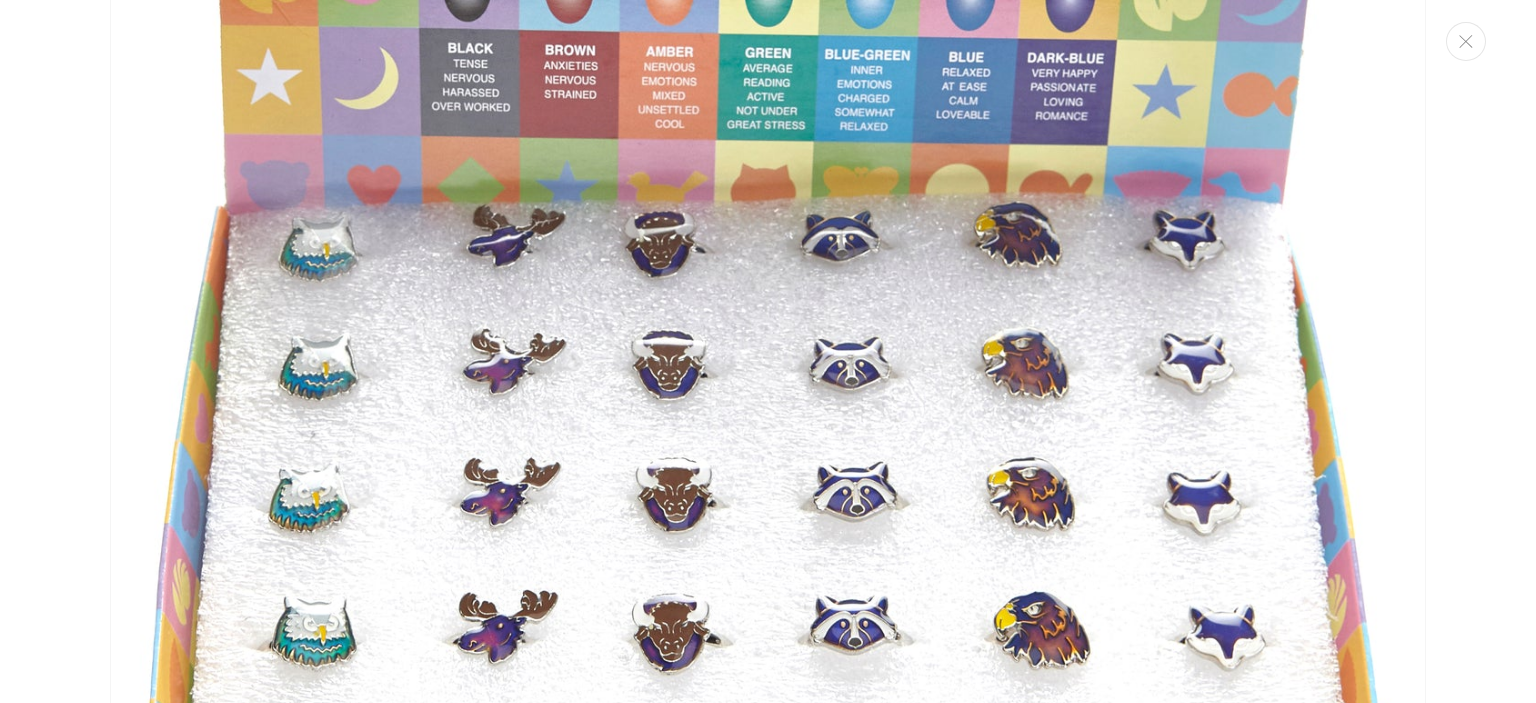 scroll, scrollTop: 493, scrollLeft: 0, axis: vertical 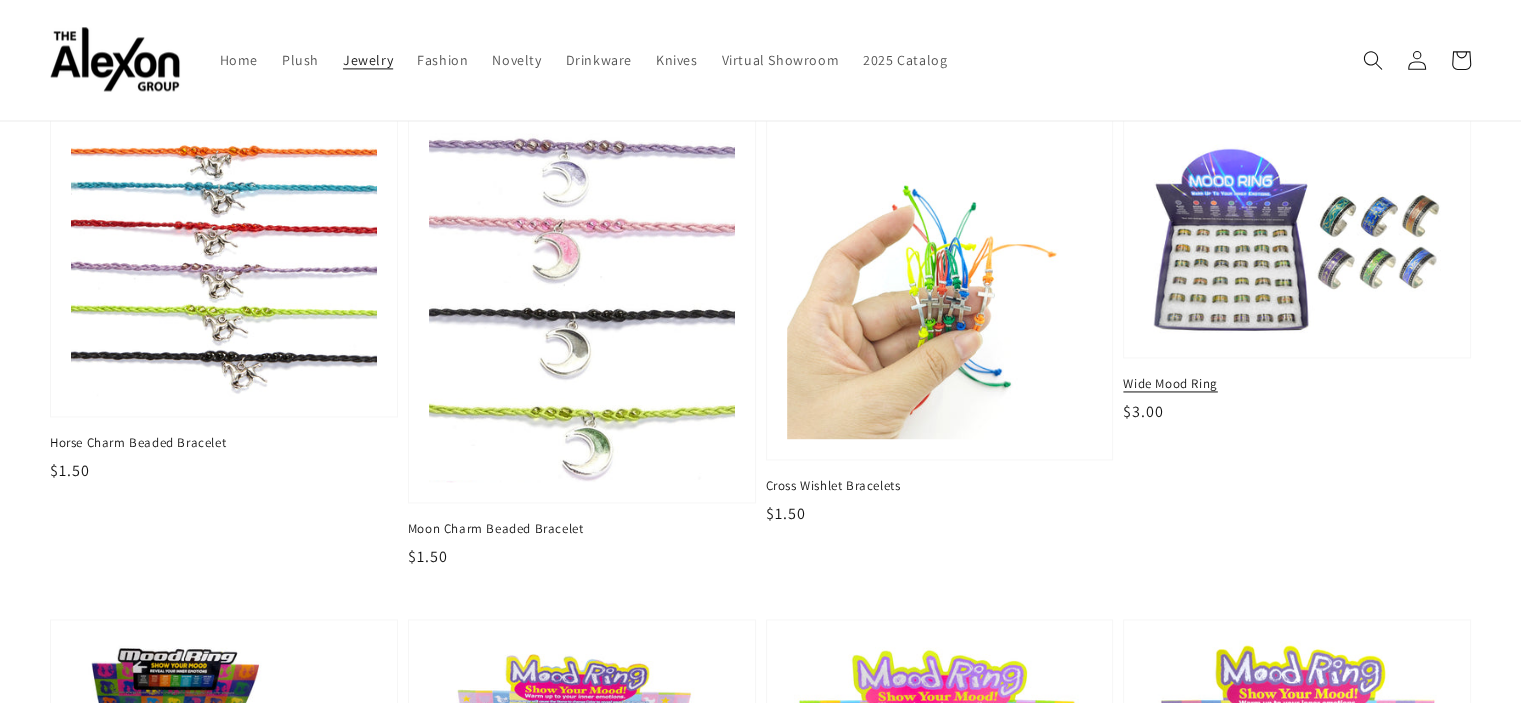 click at bounding box center (1297, 235) 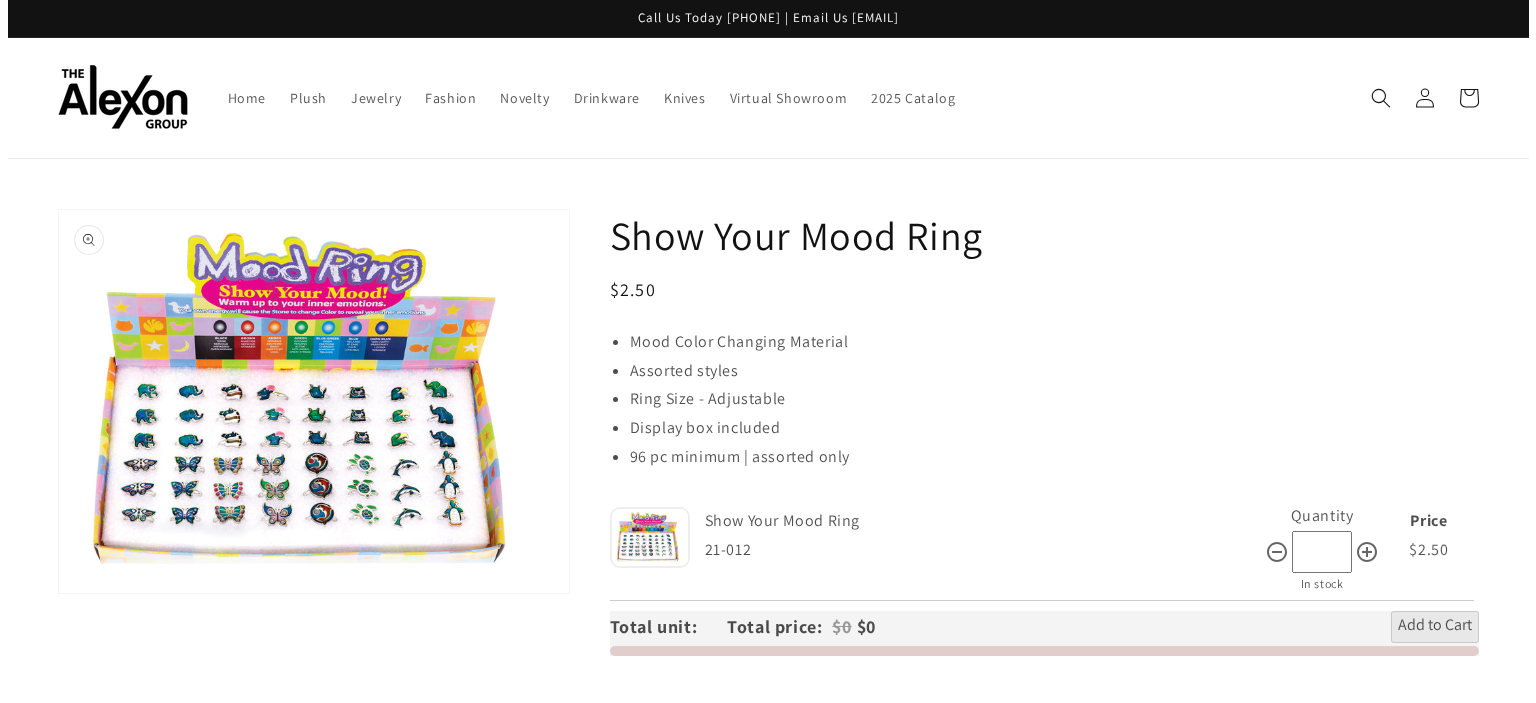 scroll, scrollTop: 0, scrollLeft: 0, axis: both 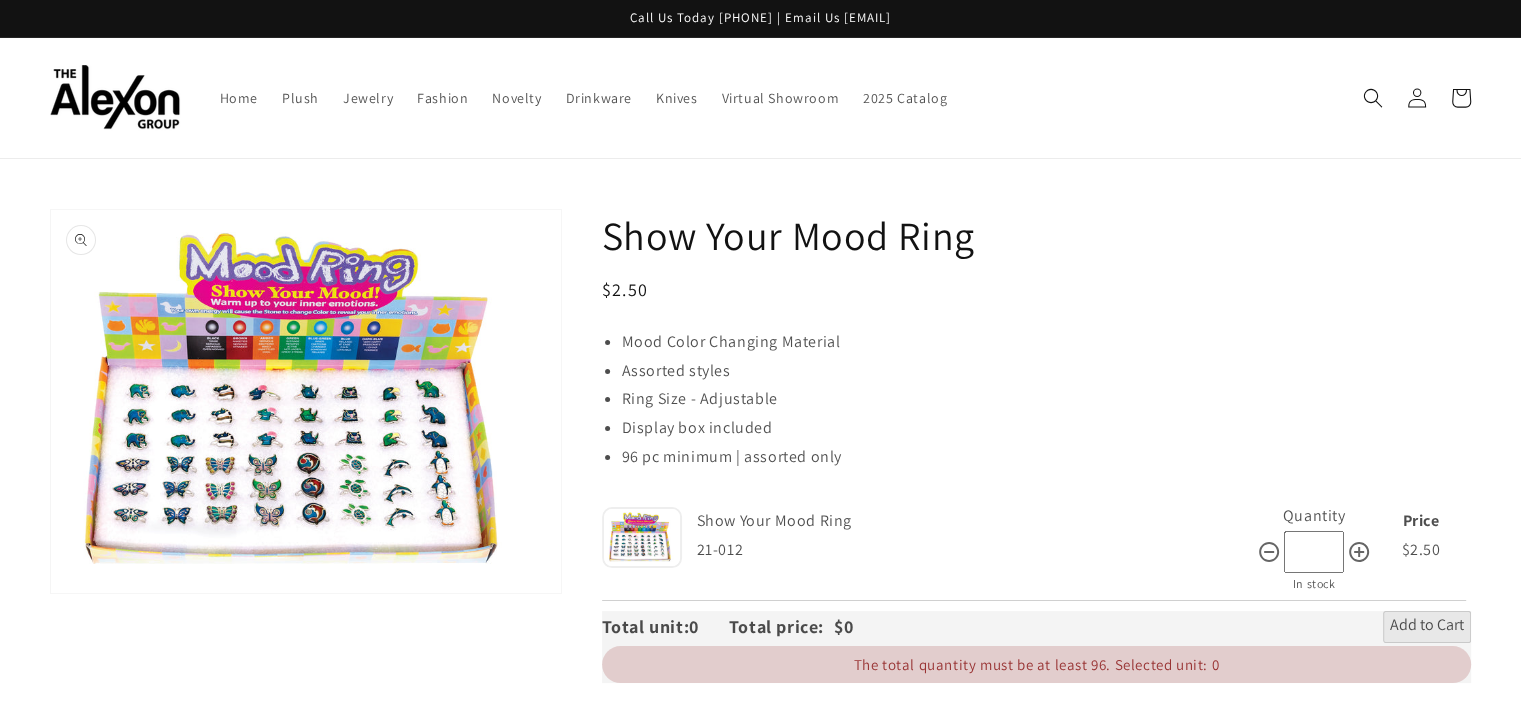 click on "Open media 1 in gallery view" at bounding box center (306, 401) 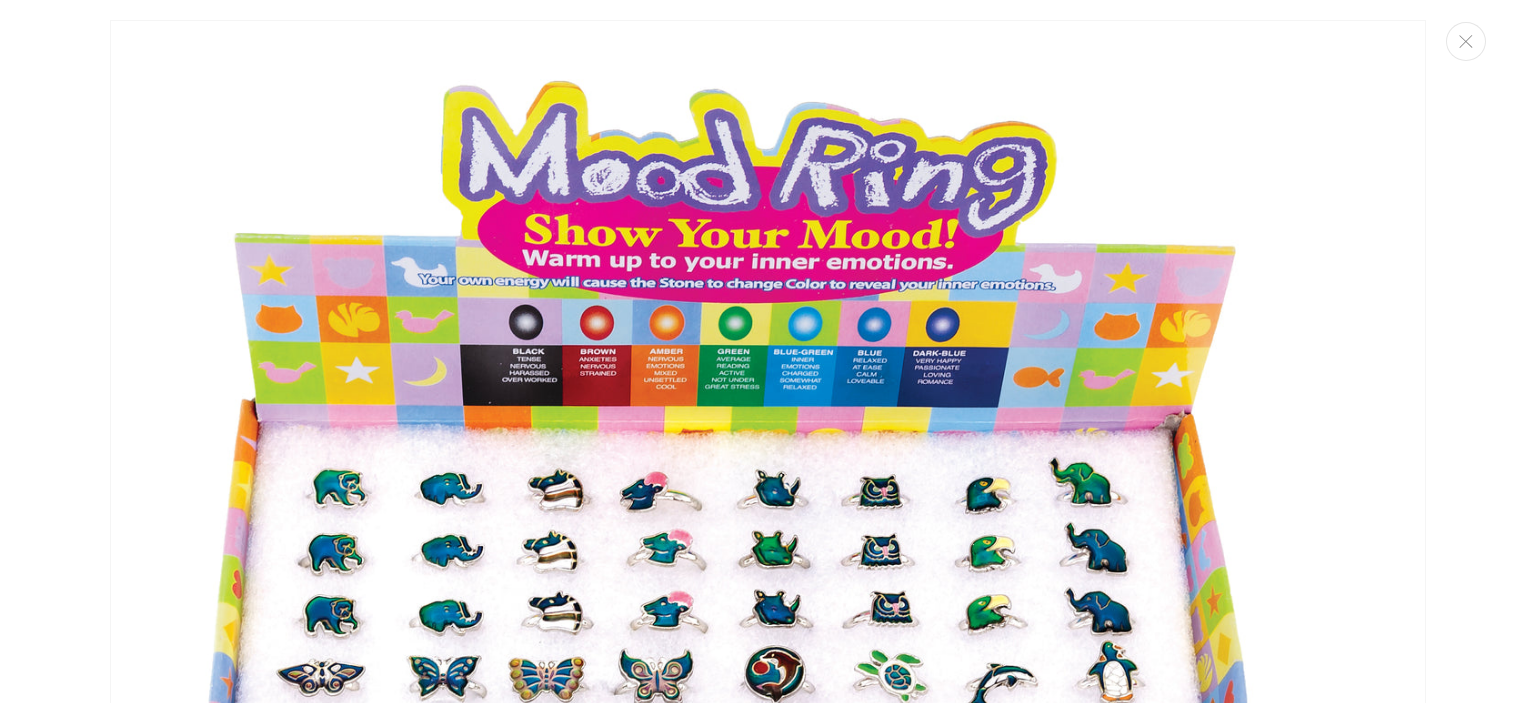 scroll, scrollTop: 0, scrollLeft: 0, axis: both 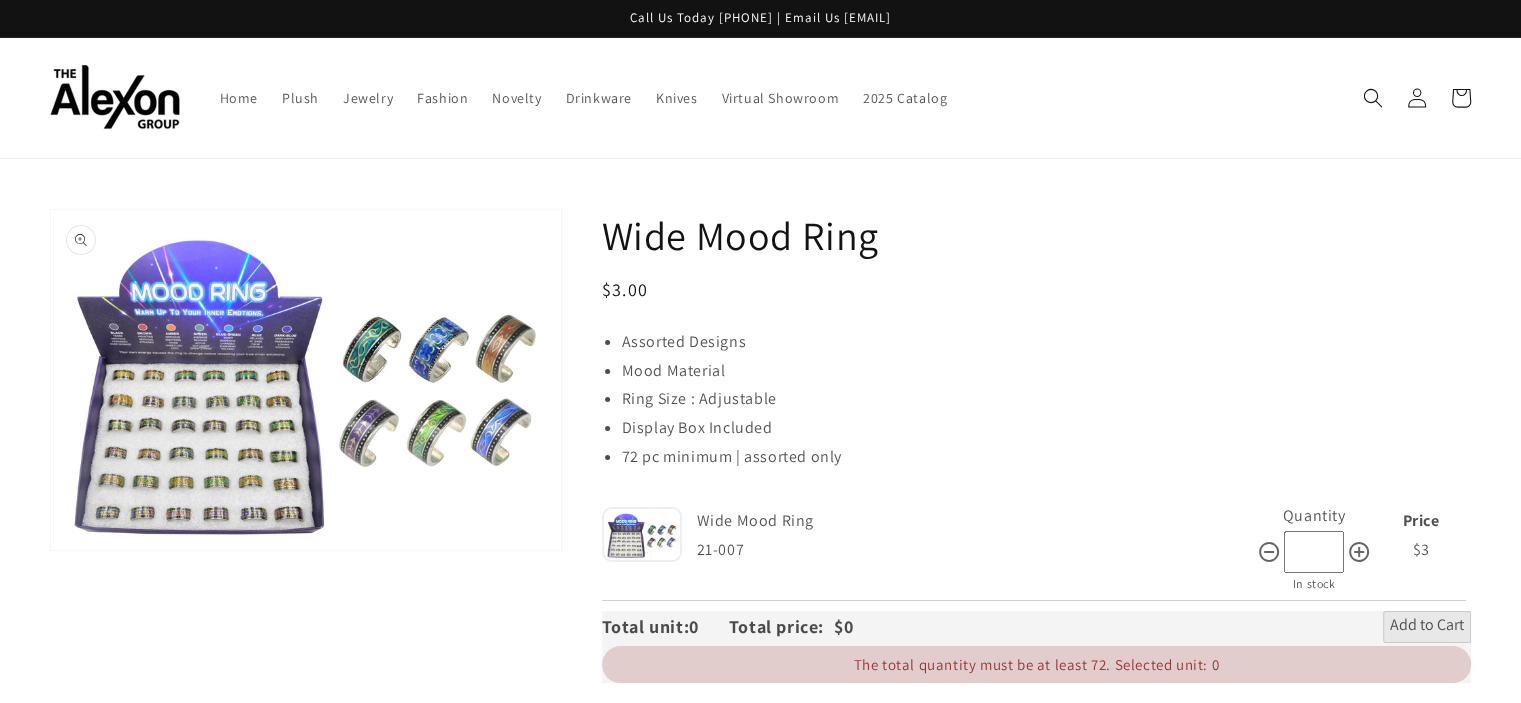 click on "Open media 1 in gallery view" at bounding box center (306, 380) 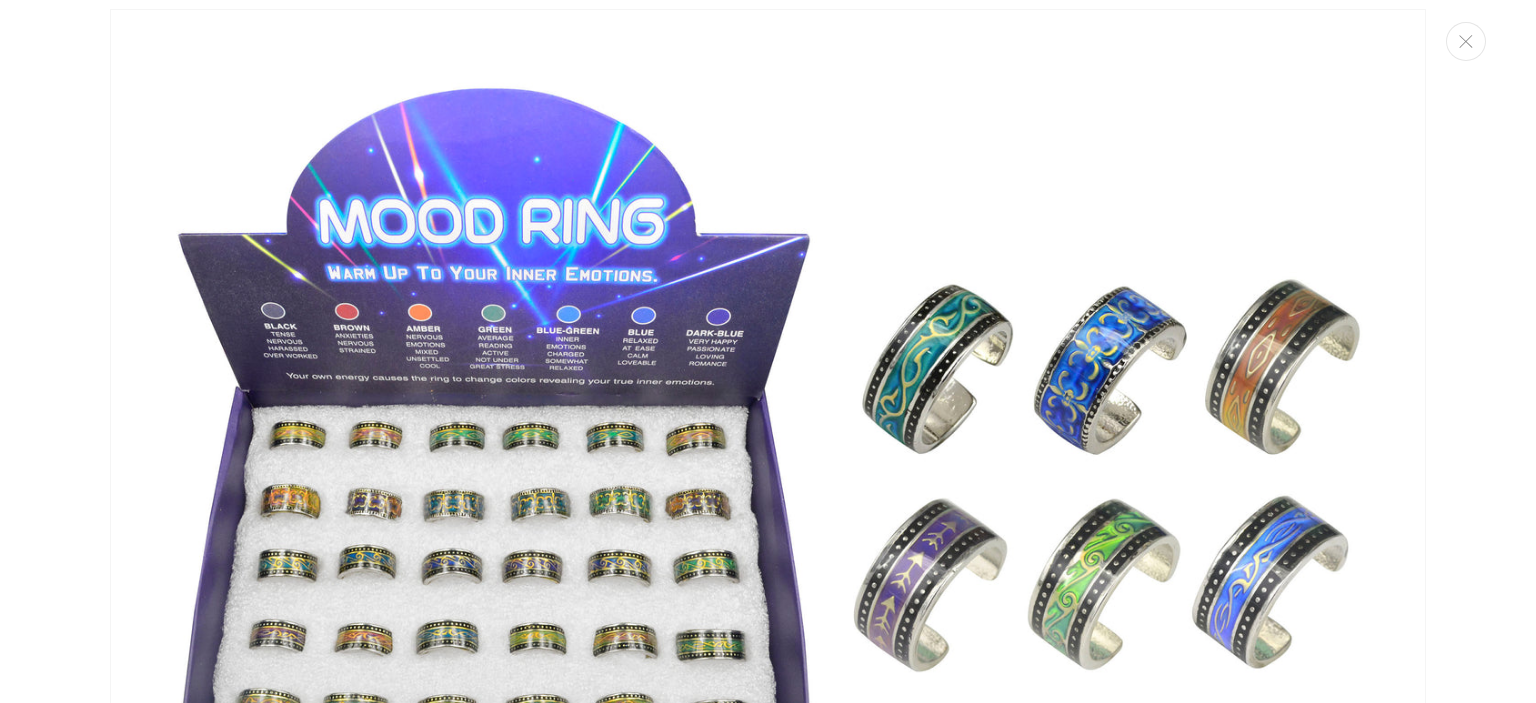 scroll, scrollTop: 0, scrollLeft: 0, axis: both 